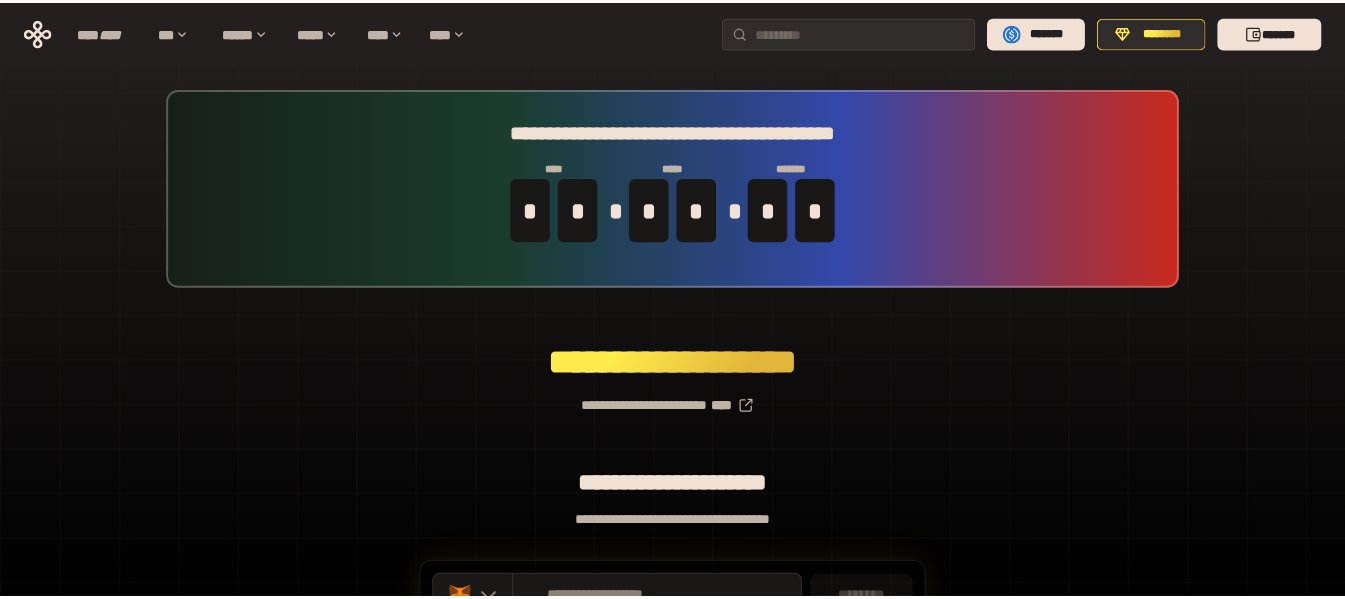 scroll, scrollTop: 0, scrollLeft: 0, axis: both 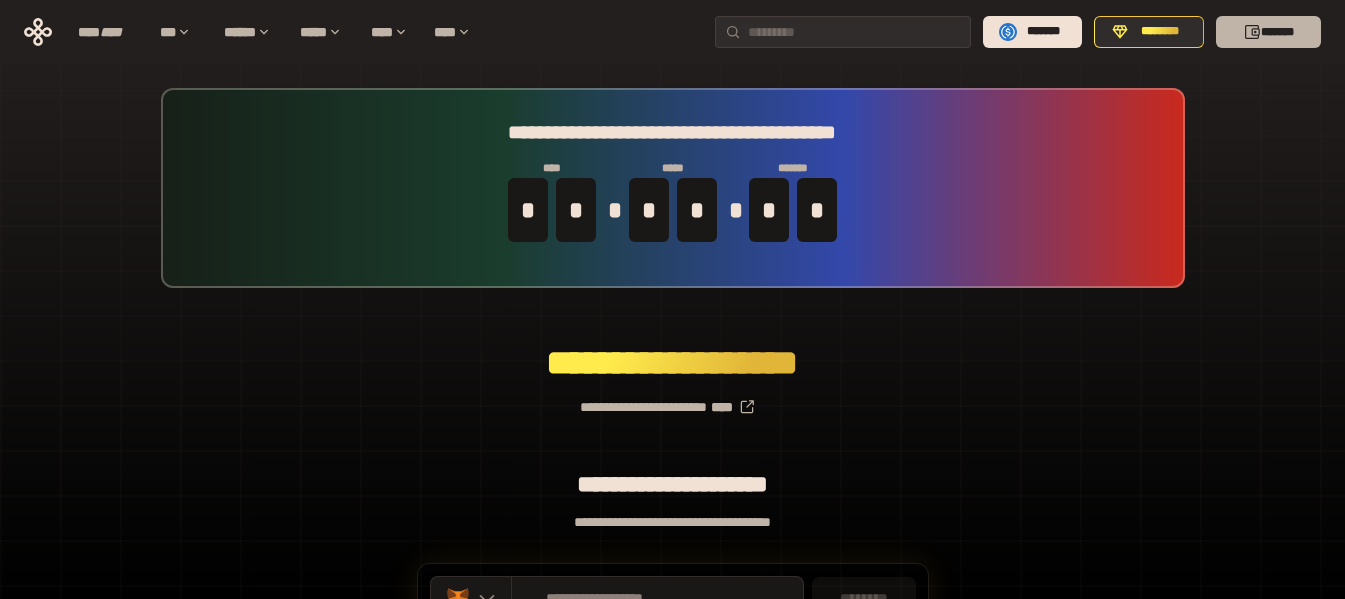 click on "*******" at bounding box center [1268, 32] 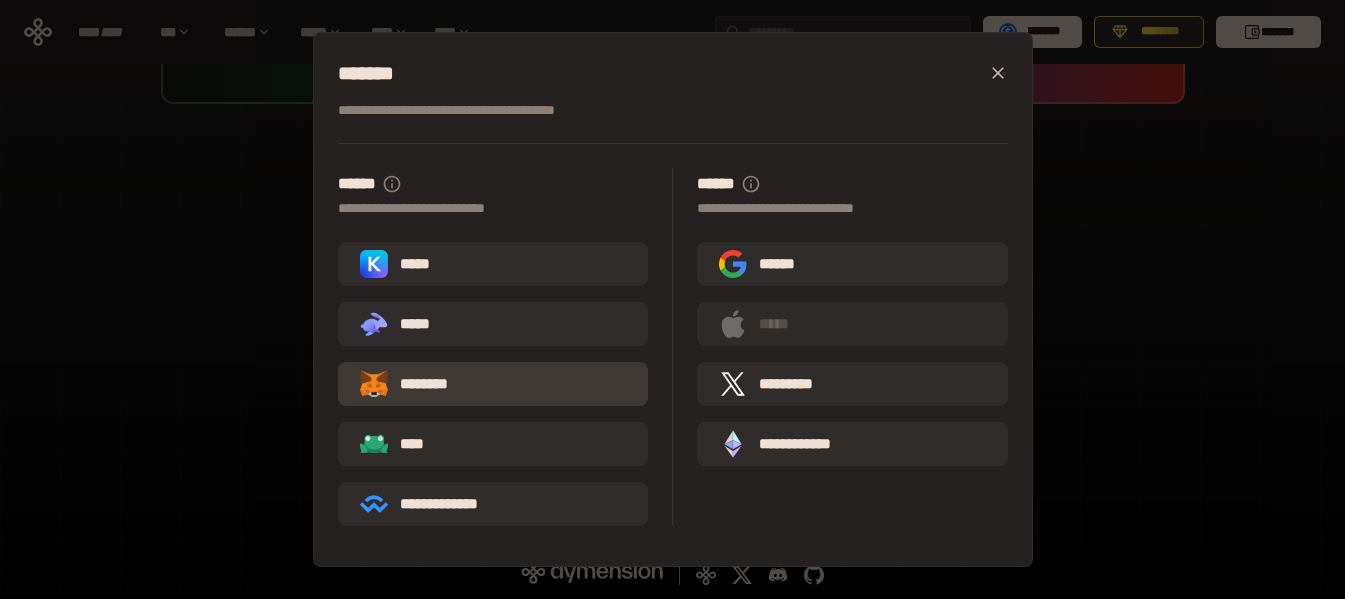 scroll, scrollTop: 0, scrollLeft: 0, axis: both 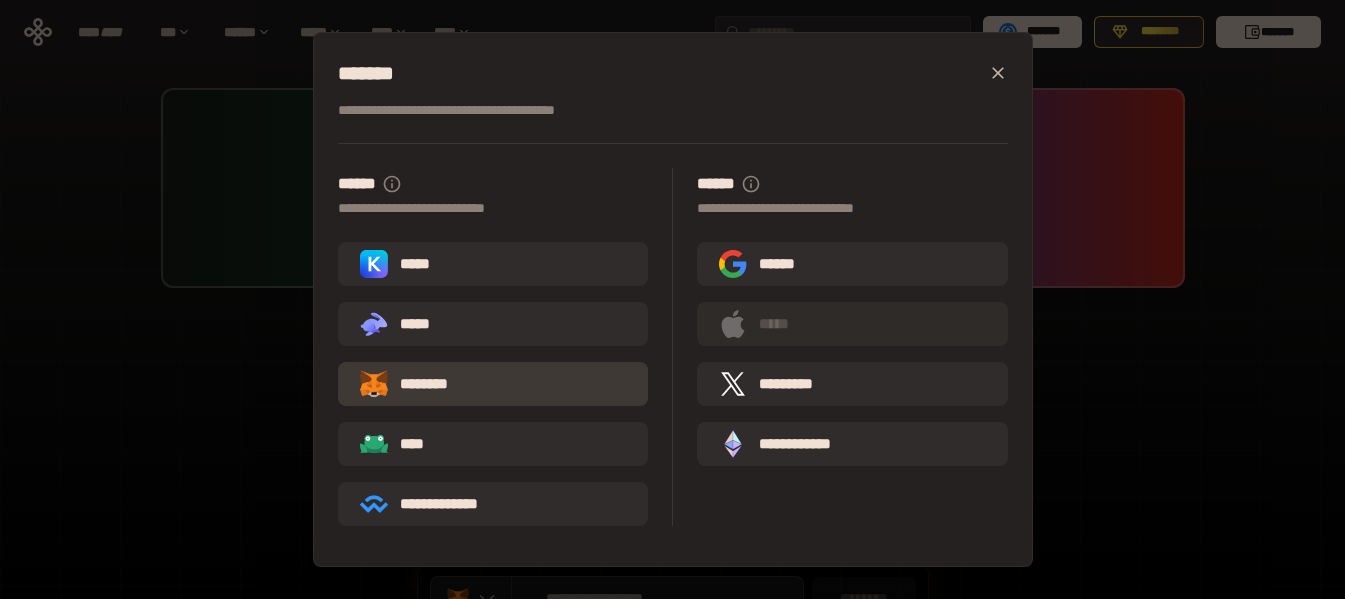 click on "********" at bounding box center (493, 384) 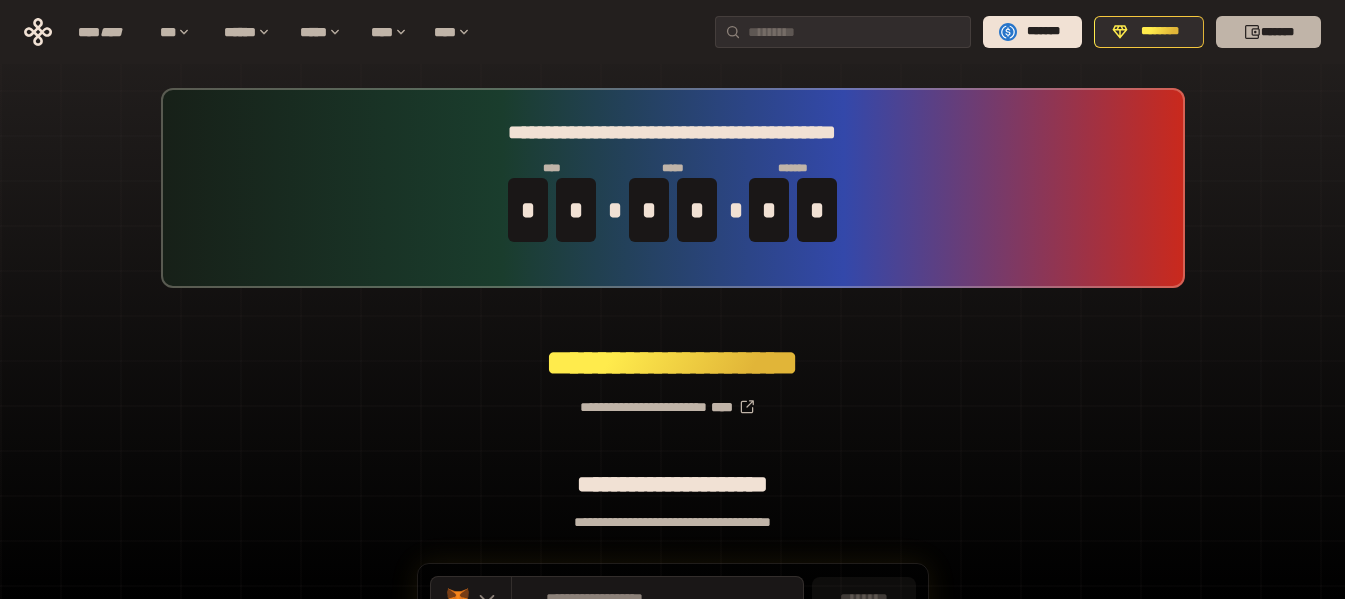 click on "*******" at bounding box center (1268, 32) 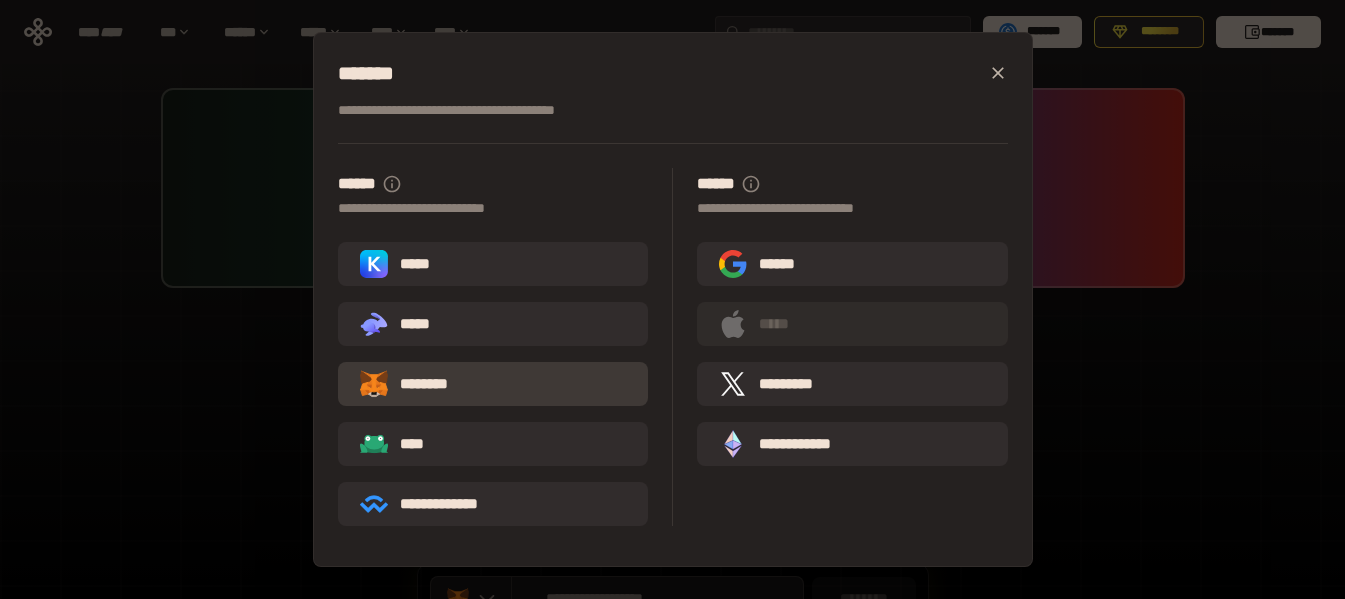click on "********" at bounding box center [493, 384] 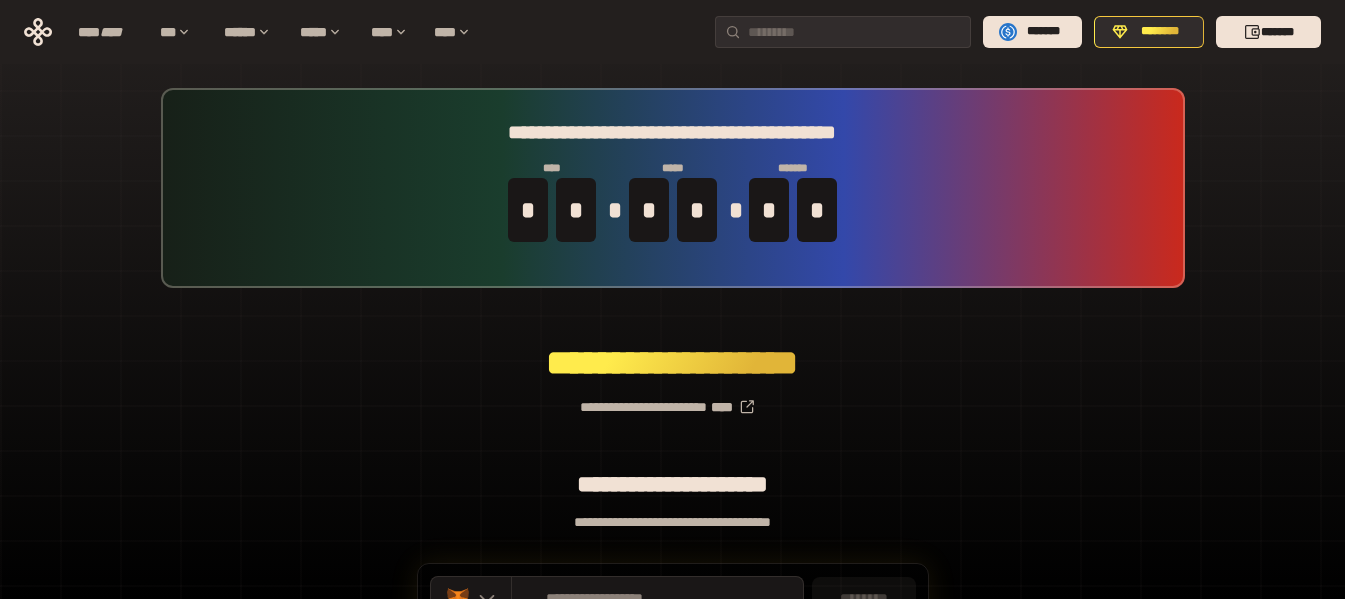 scroll, scrollTop: 184, scrollLeft: 0, axis: vertical 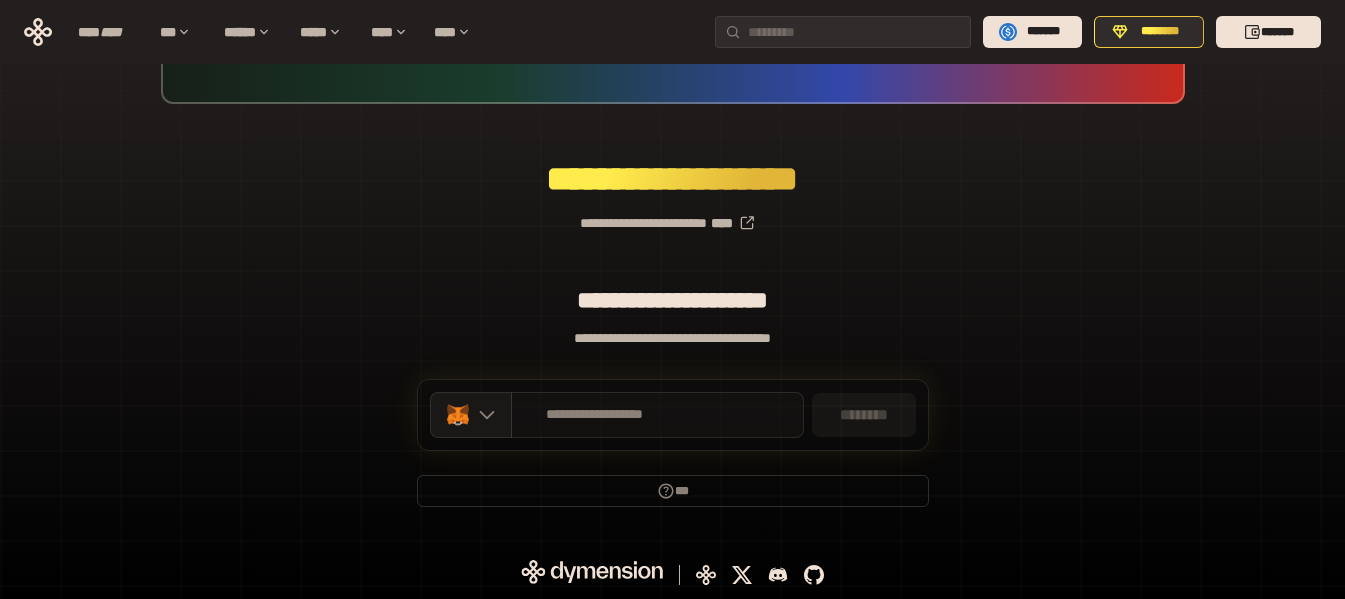 click on "**********" at bounding box center [657, 415] 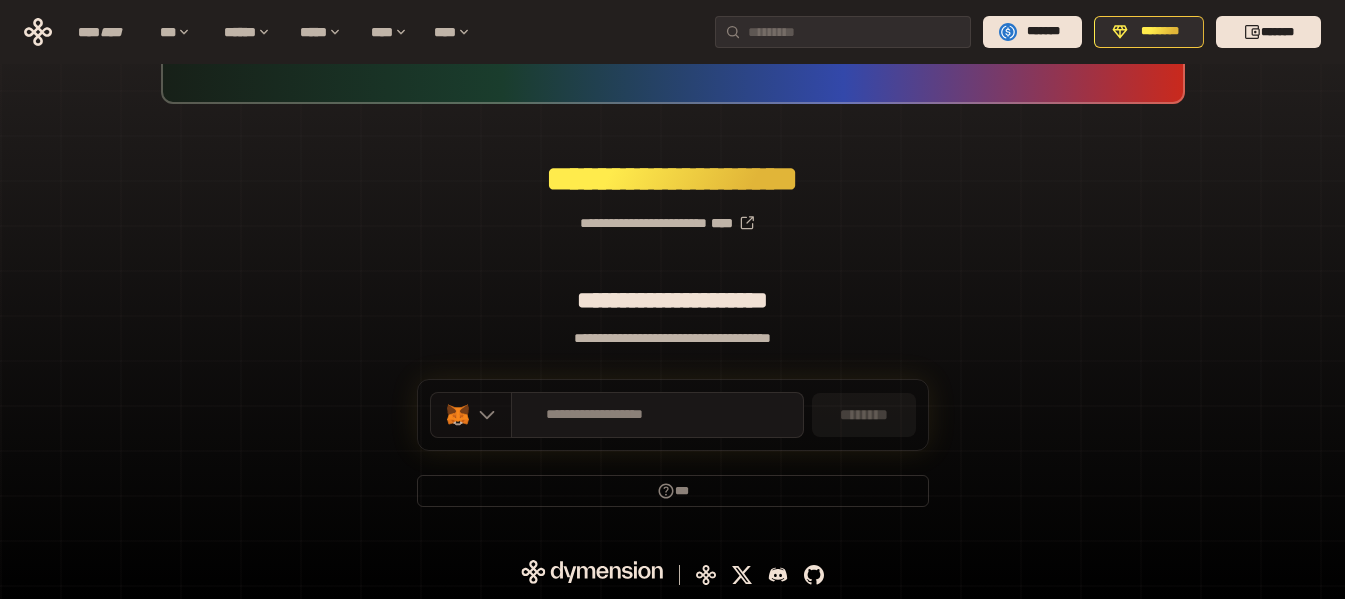 click 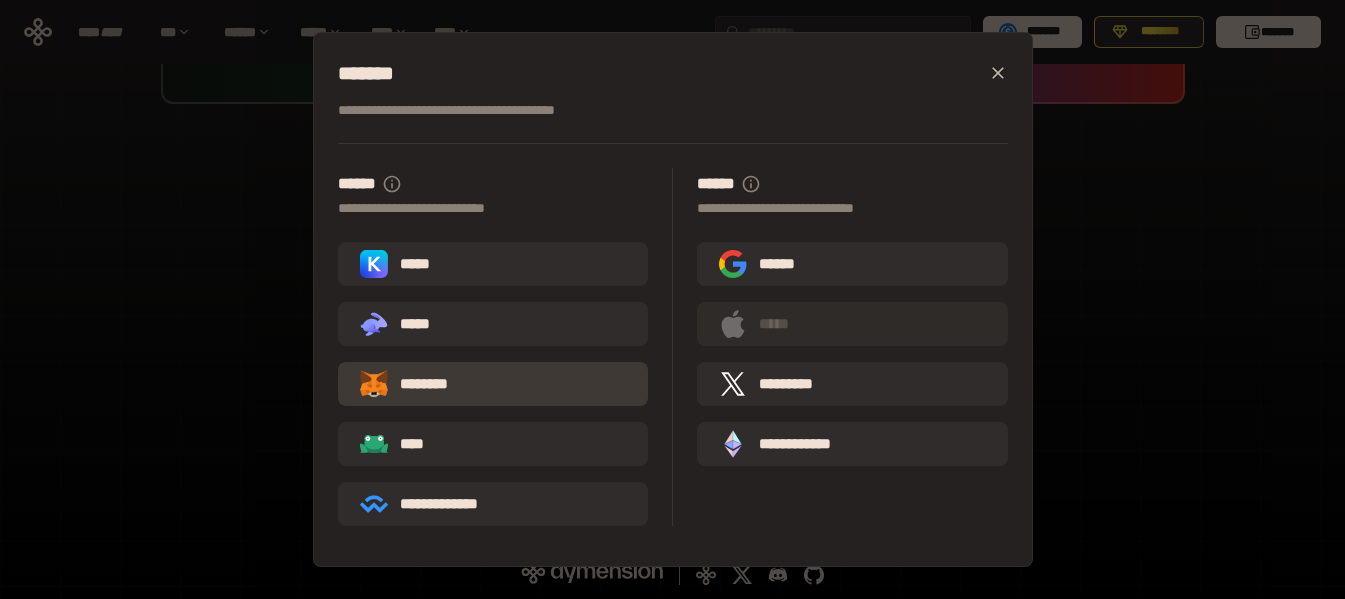 click on "********" at bounding box center (493, 384) 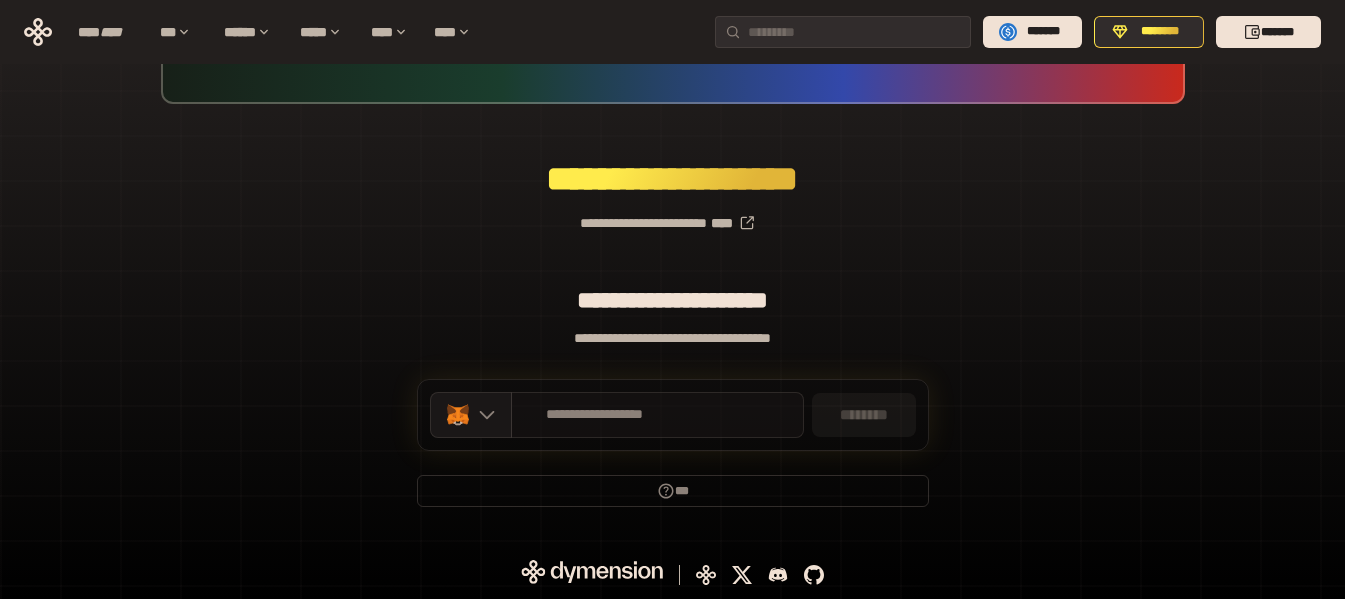 click on "**********" at bounding box center [657, 415] 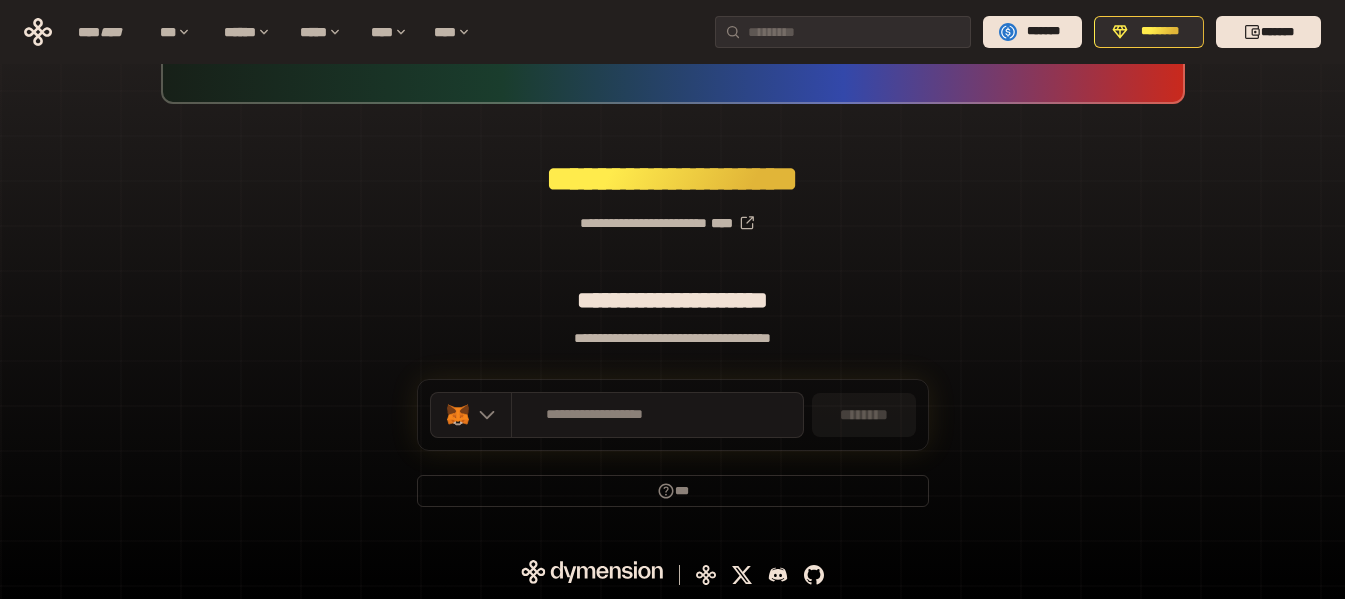 click on "********" at bounding box center [864, 415] 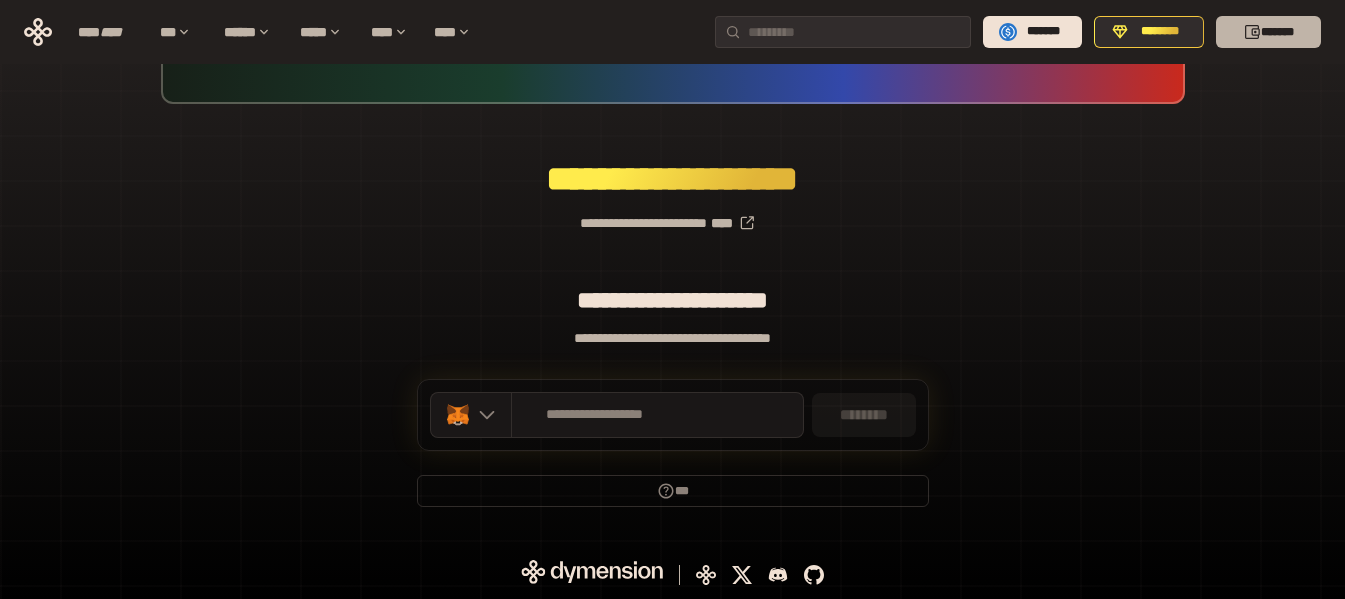 click on "*******" at bounding box center (1268, 32) 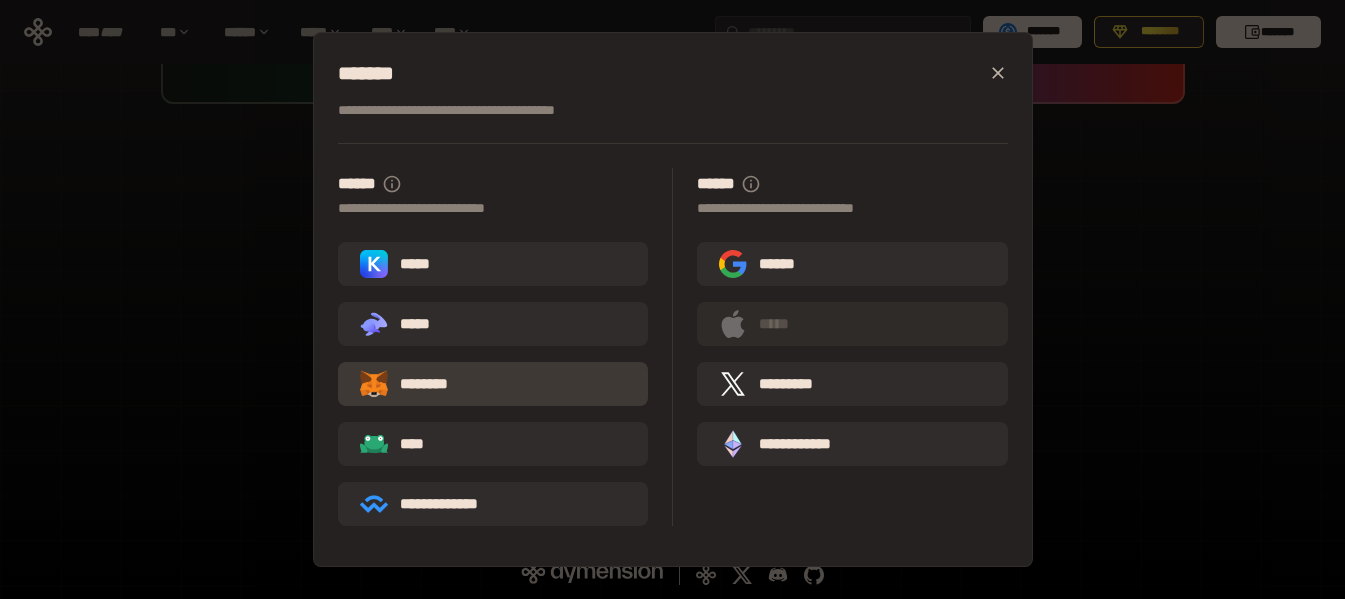 click on "********" at bounding box center [493, 384] 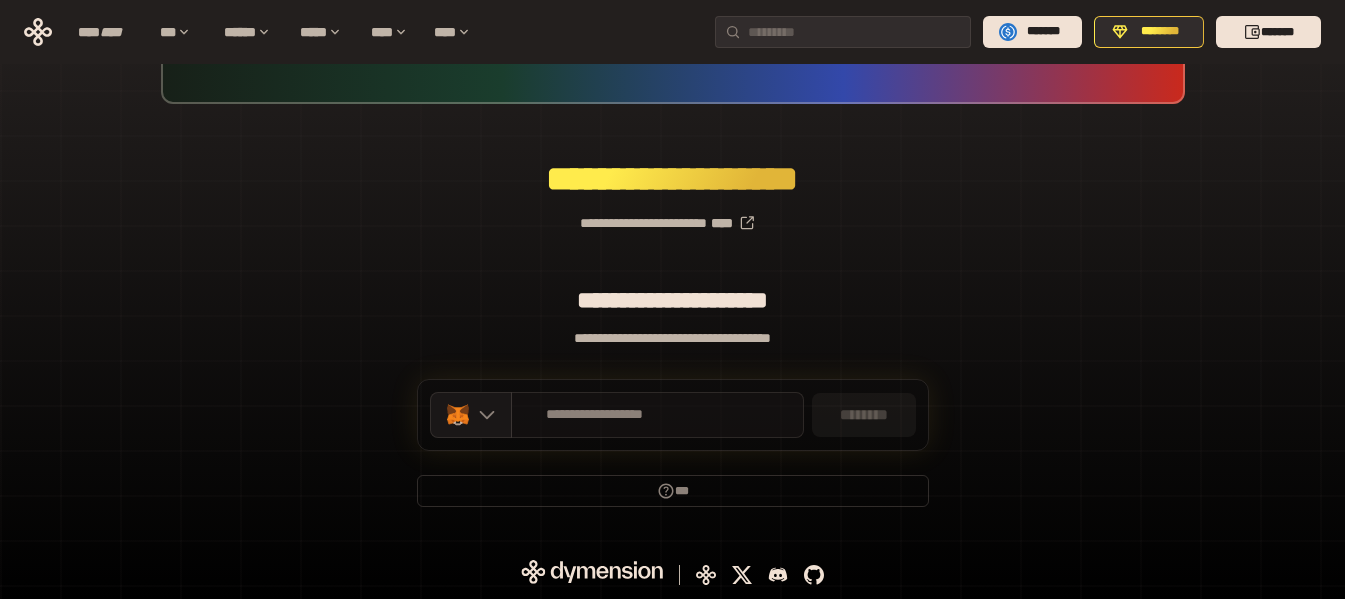 click on "**********" at bounding box center (657, 415) 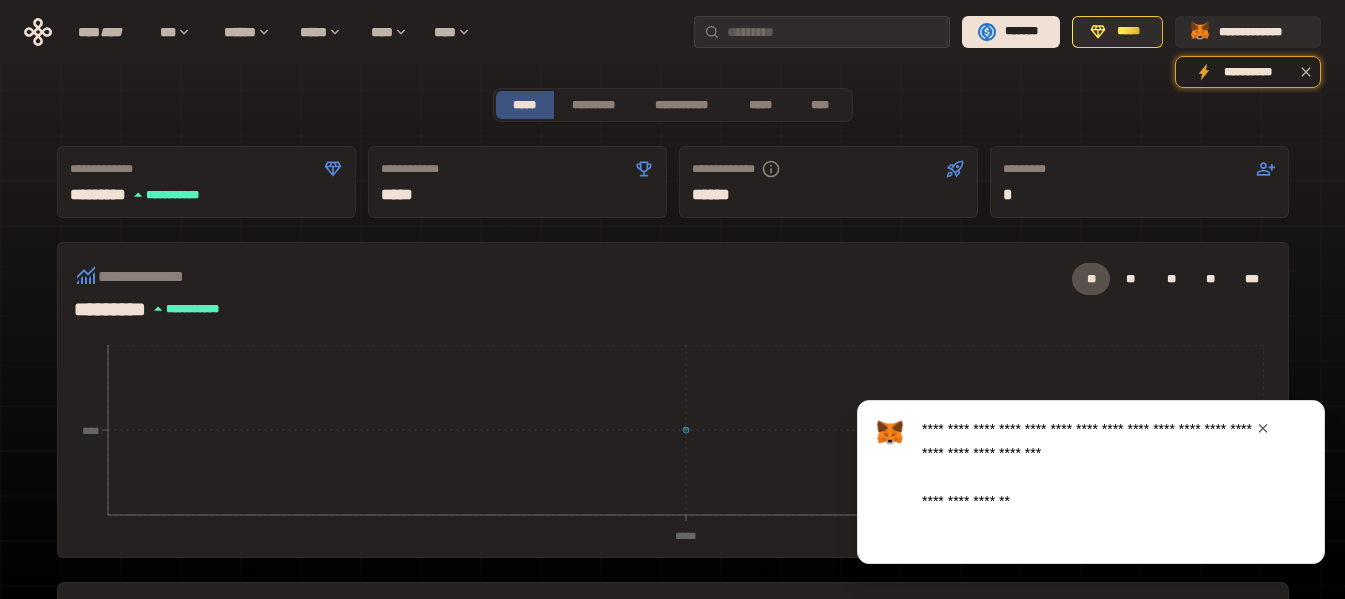 scroll, scrollTop: 100, scrollLeft: 0, axis: vertical 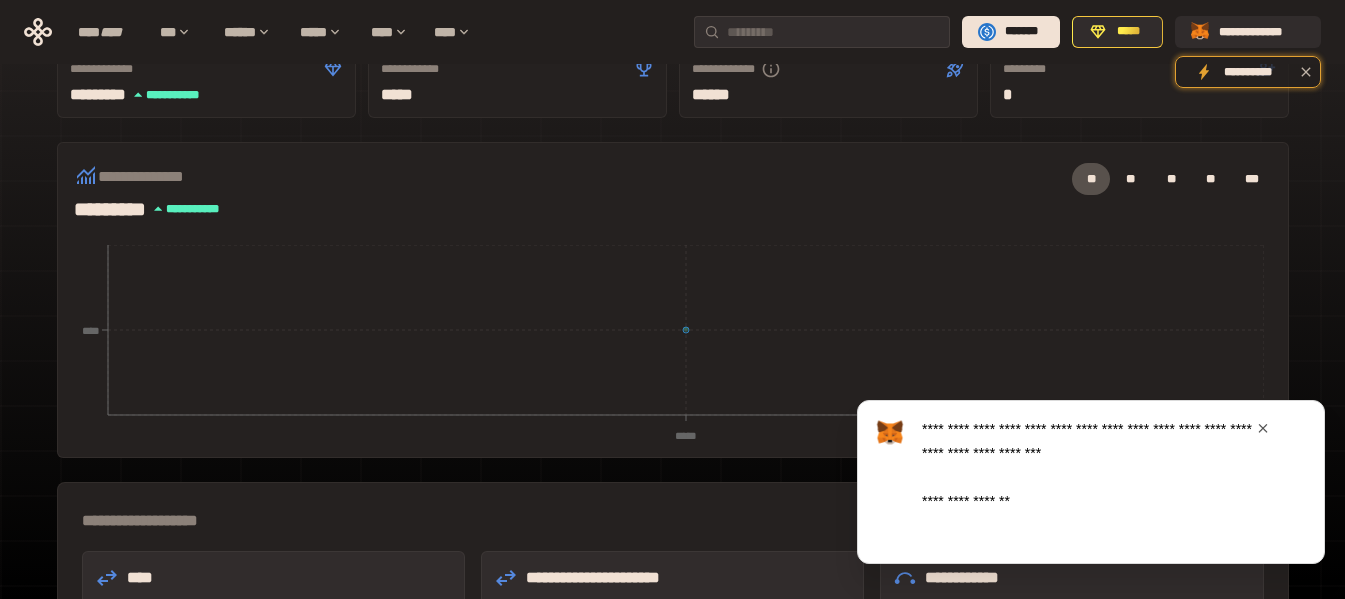 click at bounding box center [1263, 428] 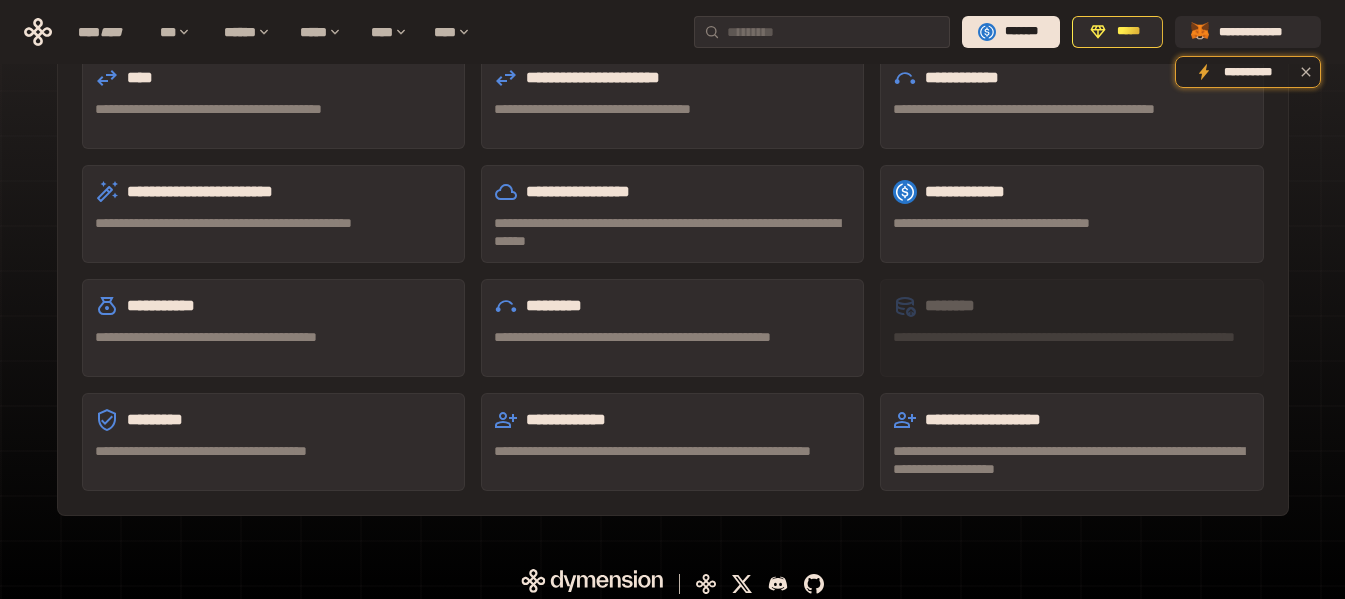 scroll, scrollTop: 400, scrollLeft: 0, axis: vertical 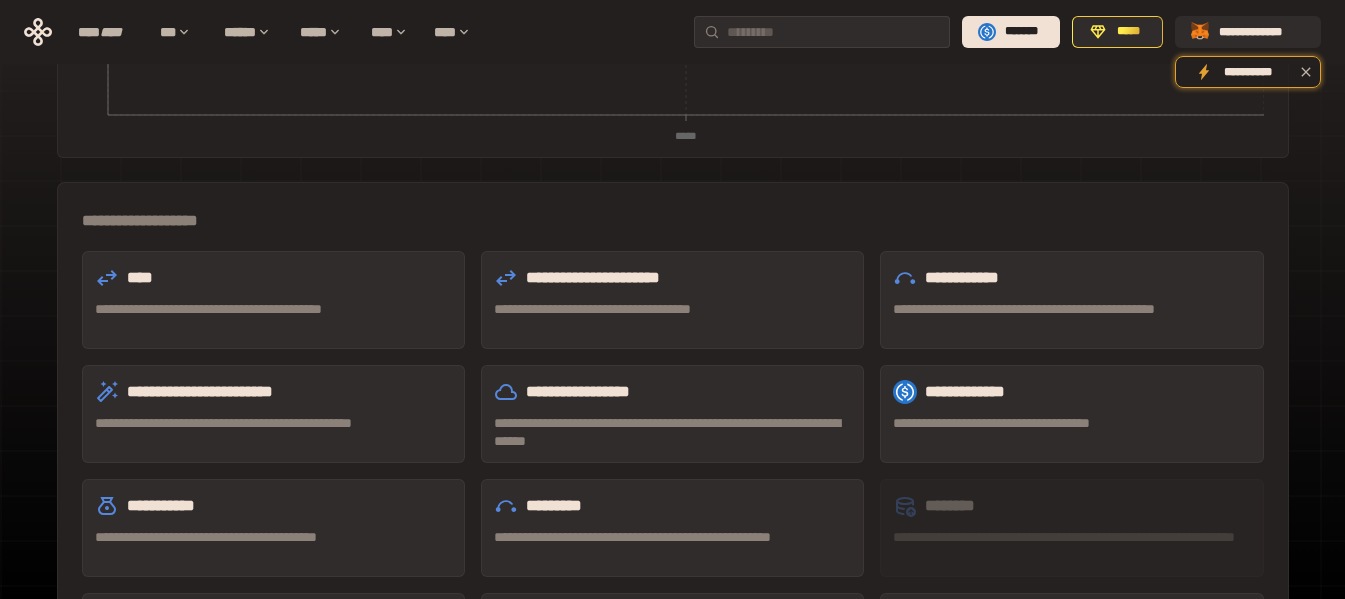 click on "**********" at bounding box center [672, 300] 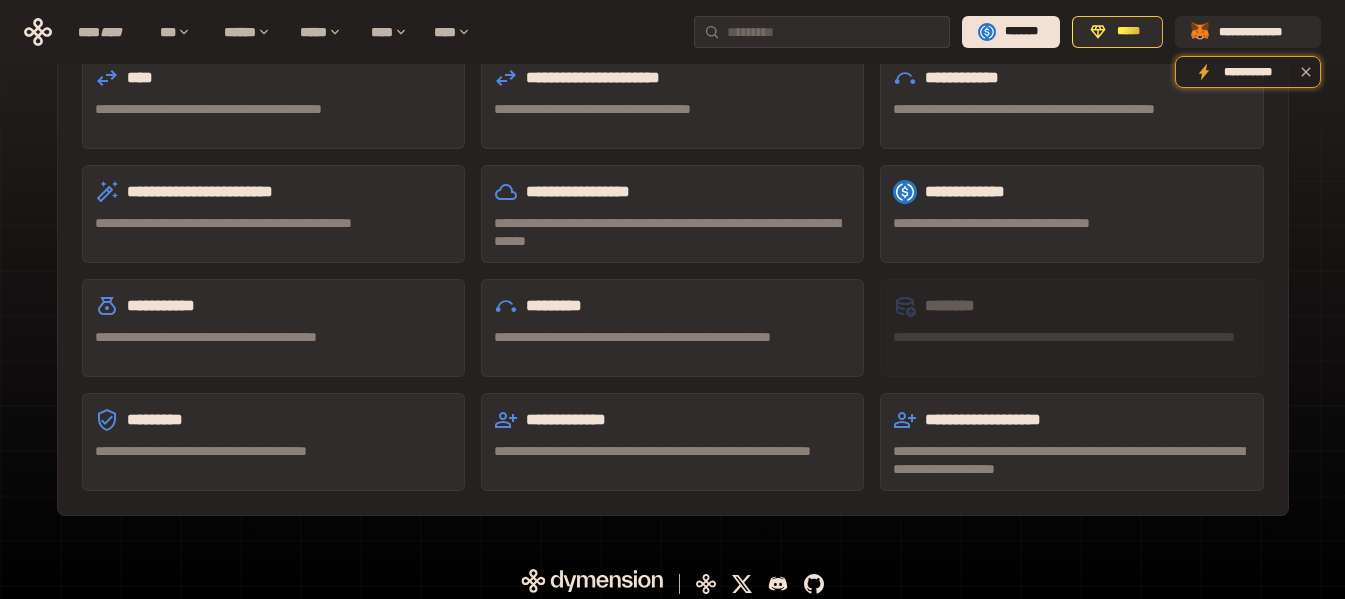 click on "**********" at bounding box center (1071, 192) 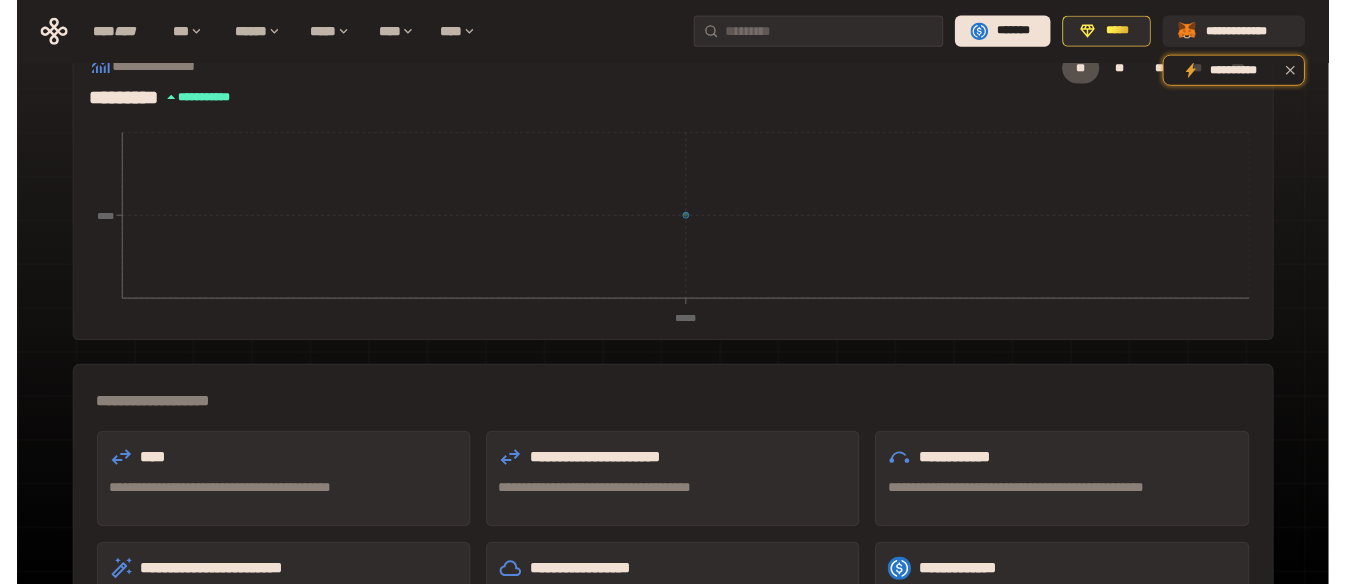 scroll, scrollTop: 0, scrollLeft: 0, axis: both 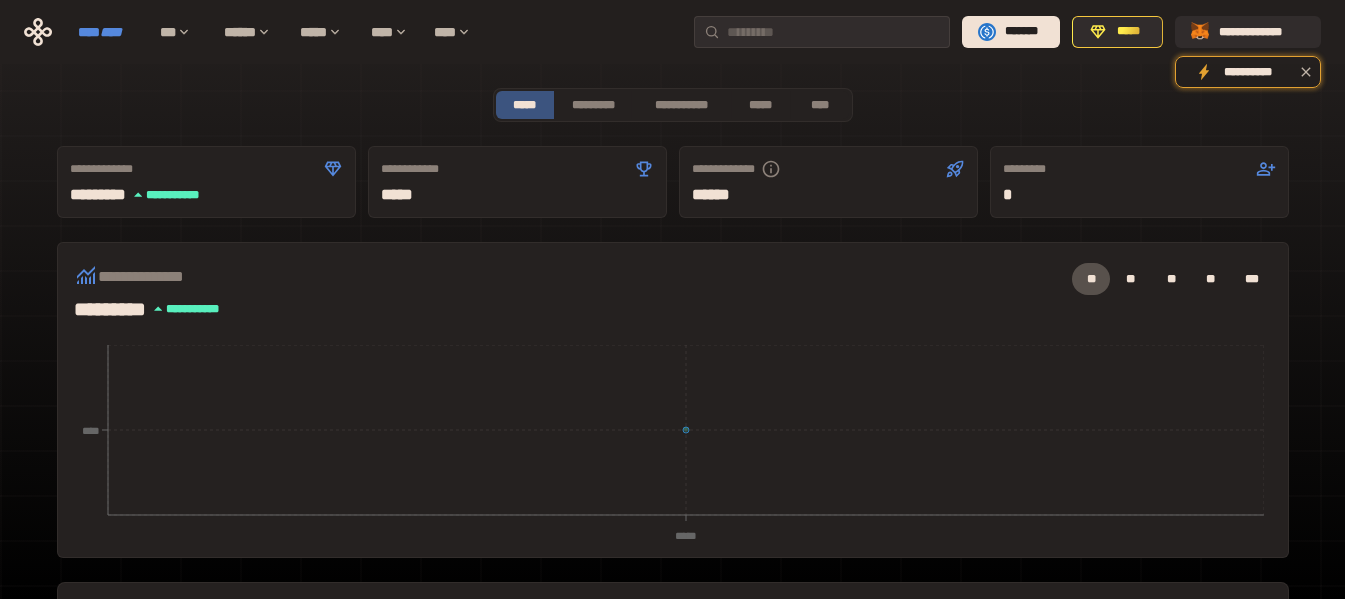 click on "**** ****" at bounding box center (109, 32) 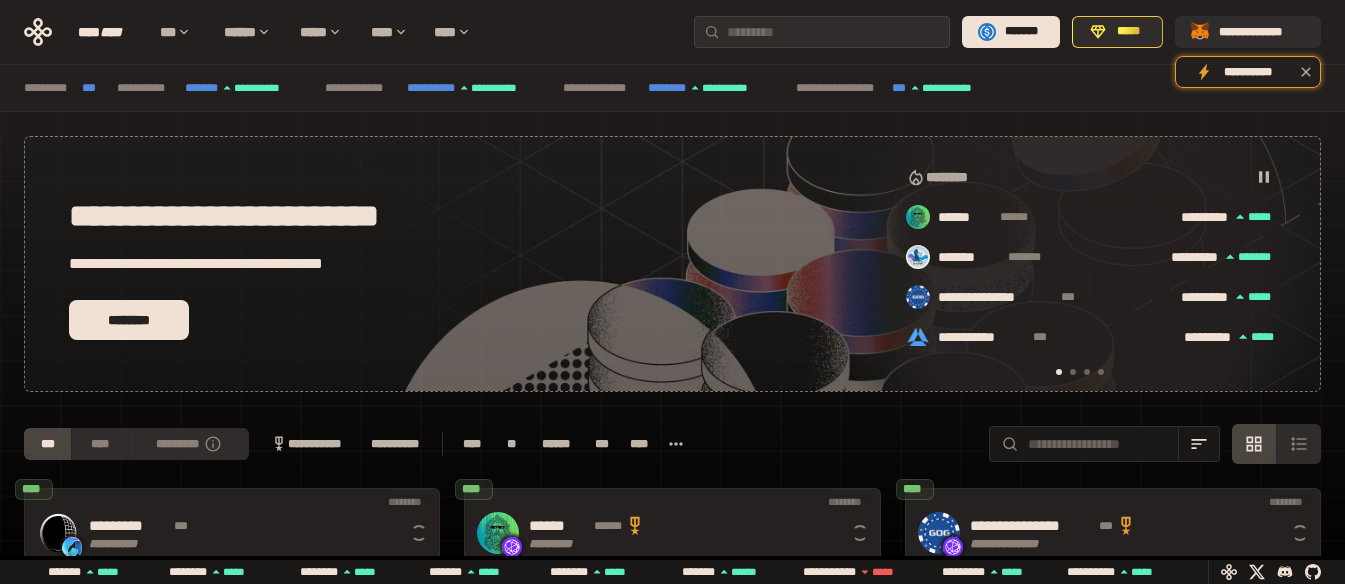scroll, scrollTop: 0, scrollLeft: 16, axis: horizontal 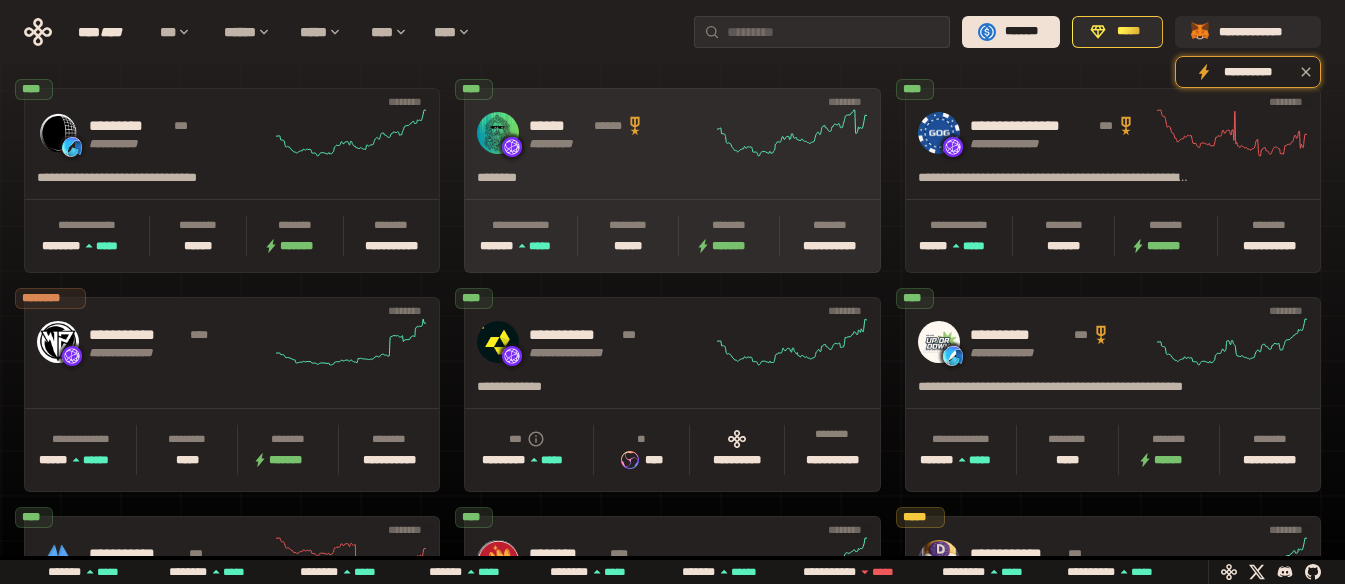 click 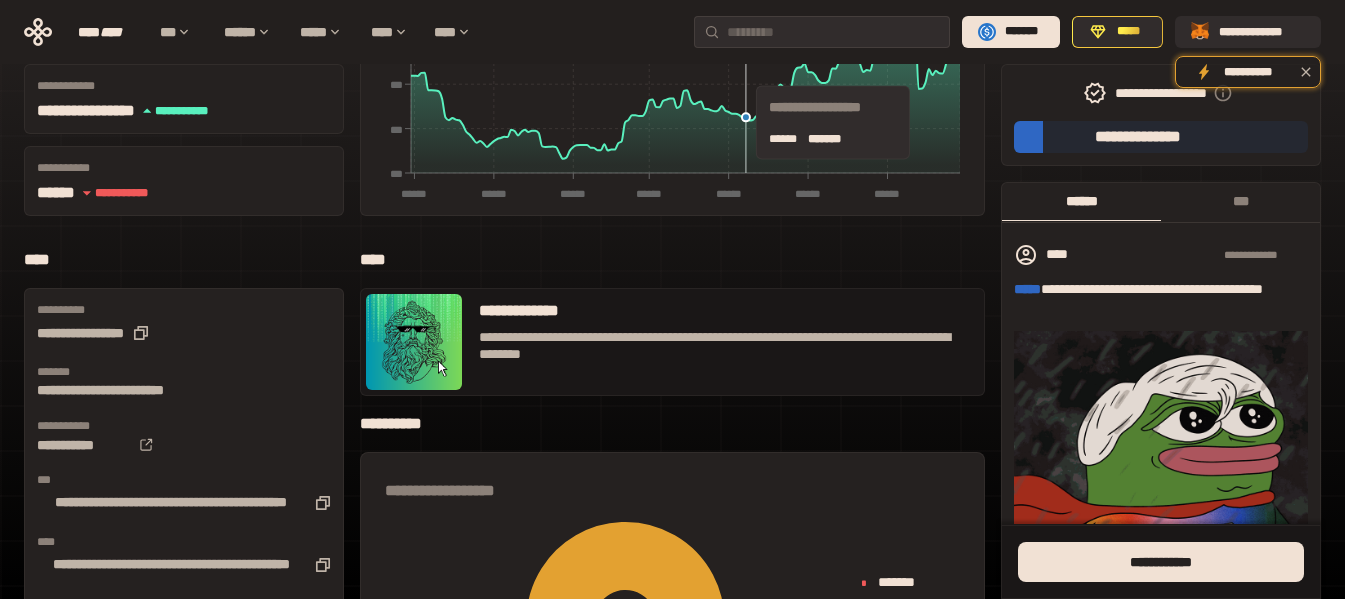 scroll, scrollTop: 0, scrollLeft: 0, axis: both 